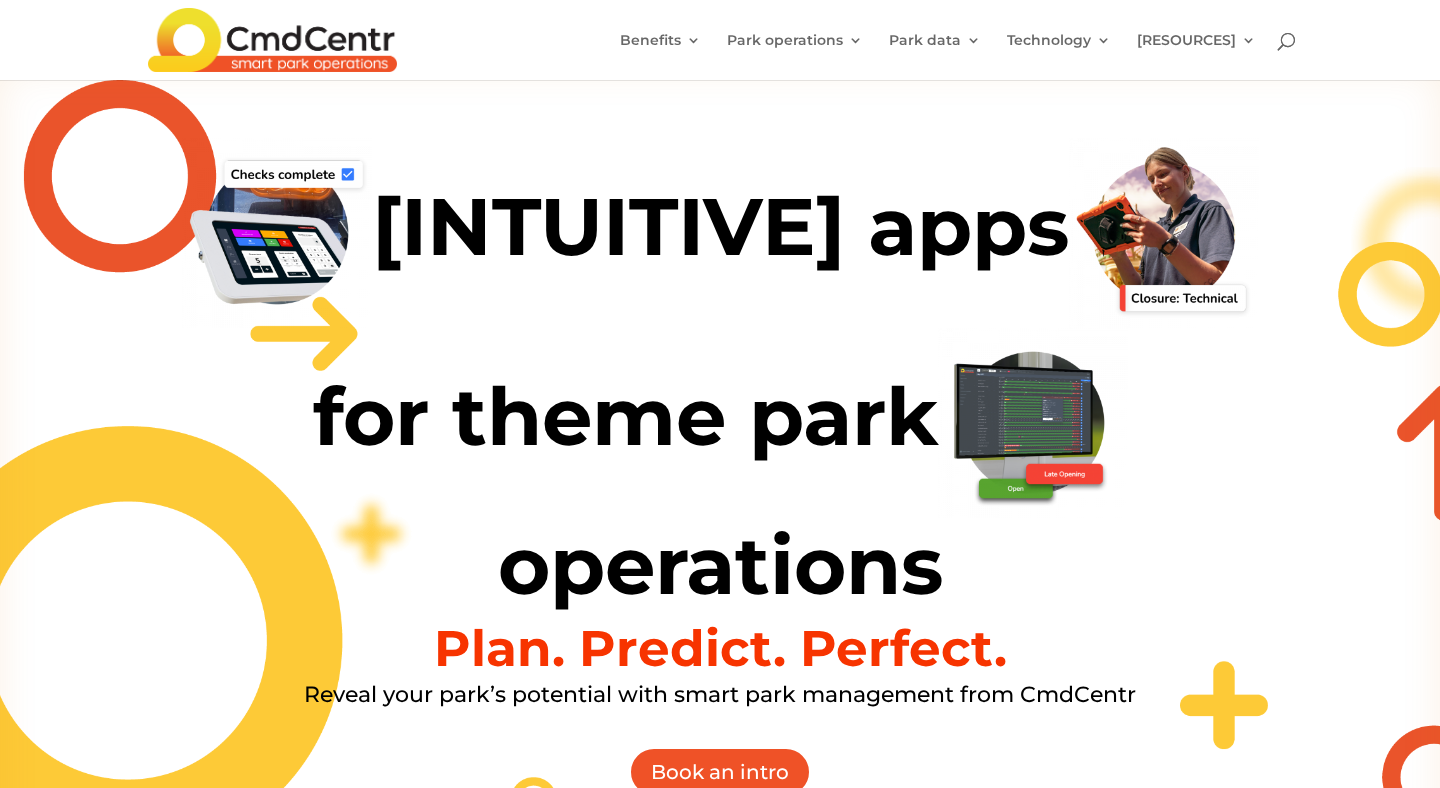 scroll, scrollTop: 0, scrollLeft: 0, axis: both 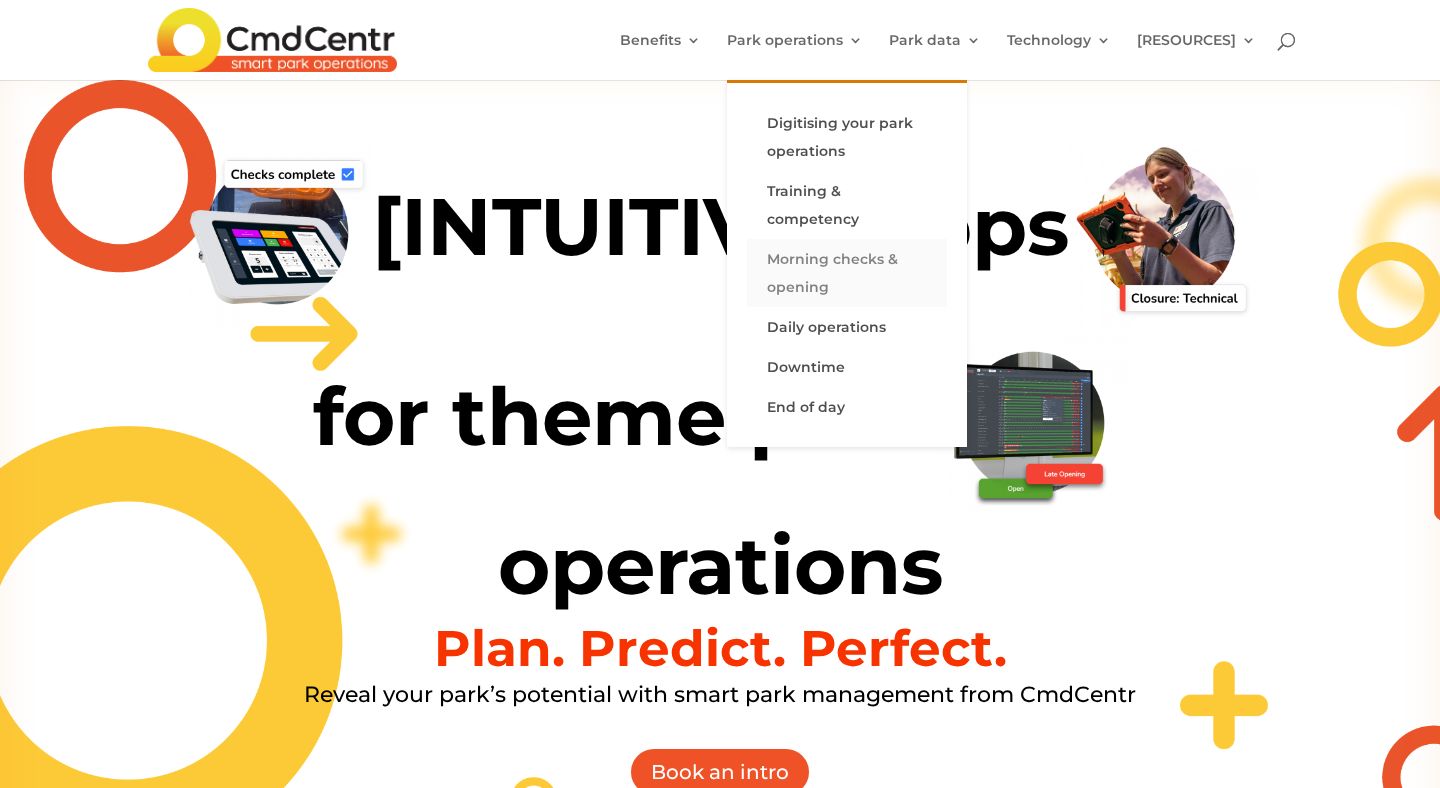 click on "Morning checks & opening" at bounding box center (847, 273) 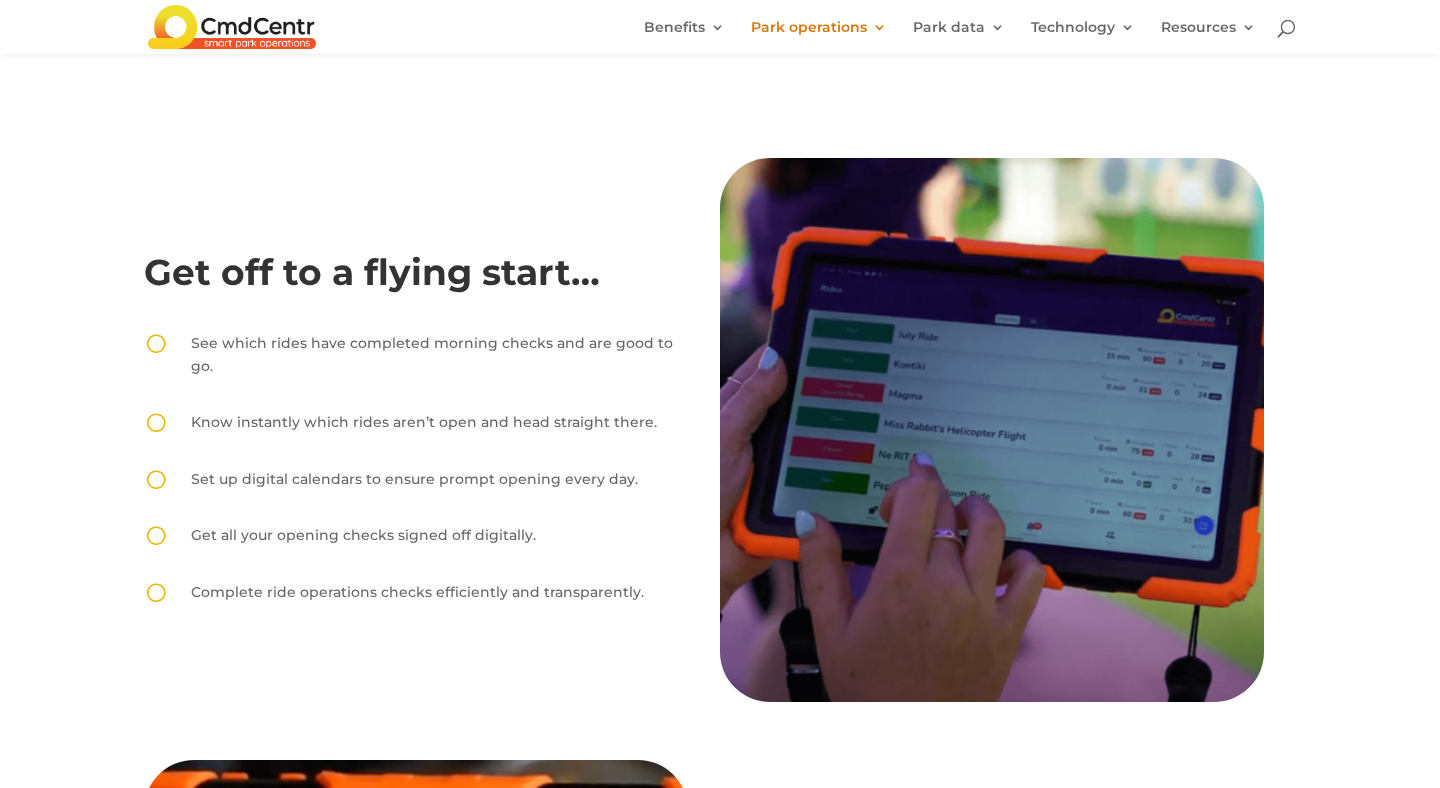 scroll, scrollTop: 0, scrollLeft: 0, axis: both 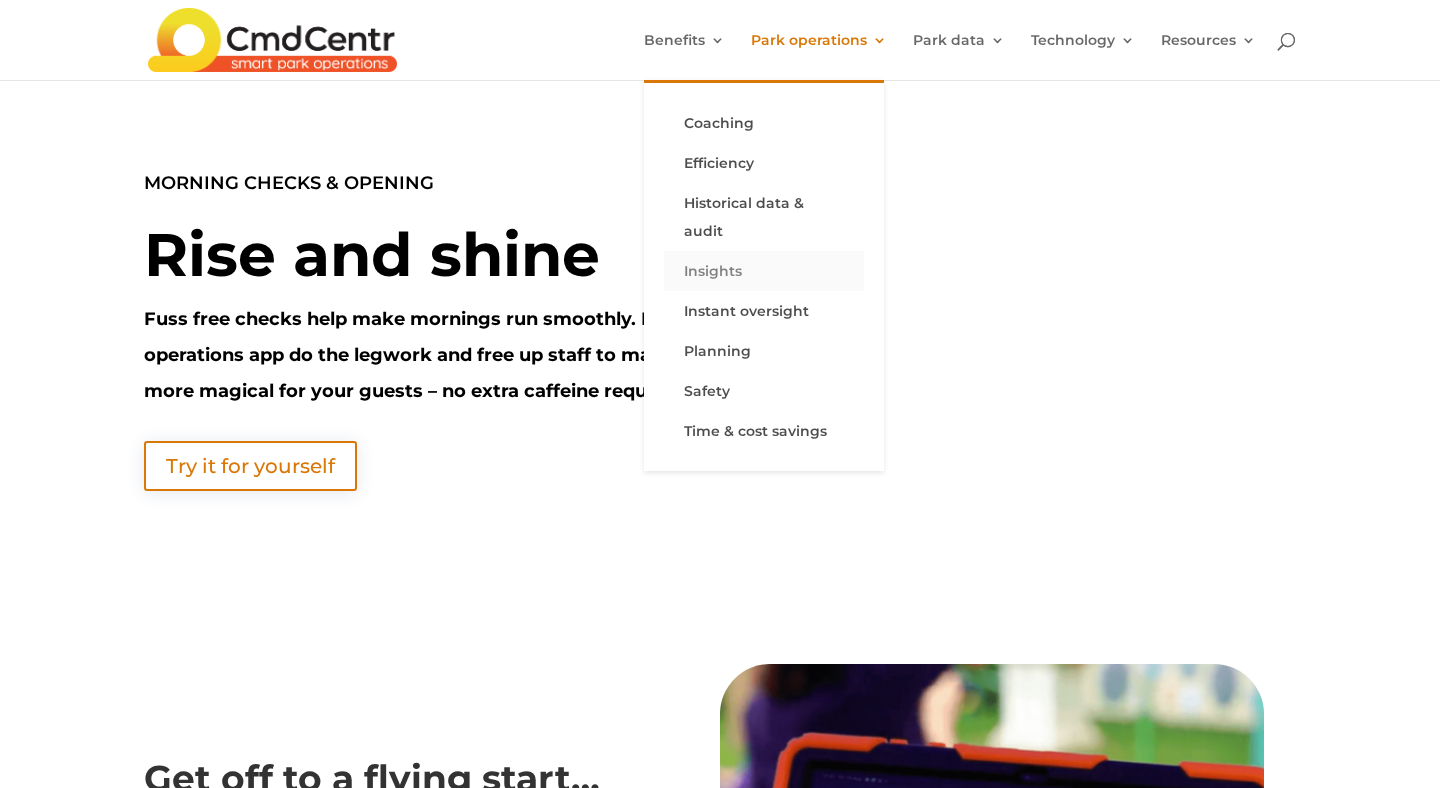 click on "Insights" at bounding box center [764, 271] 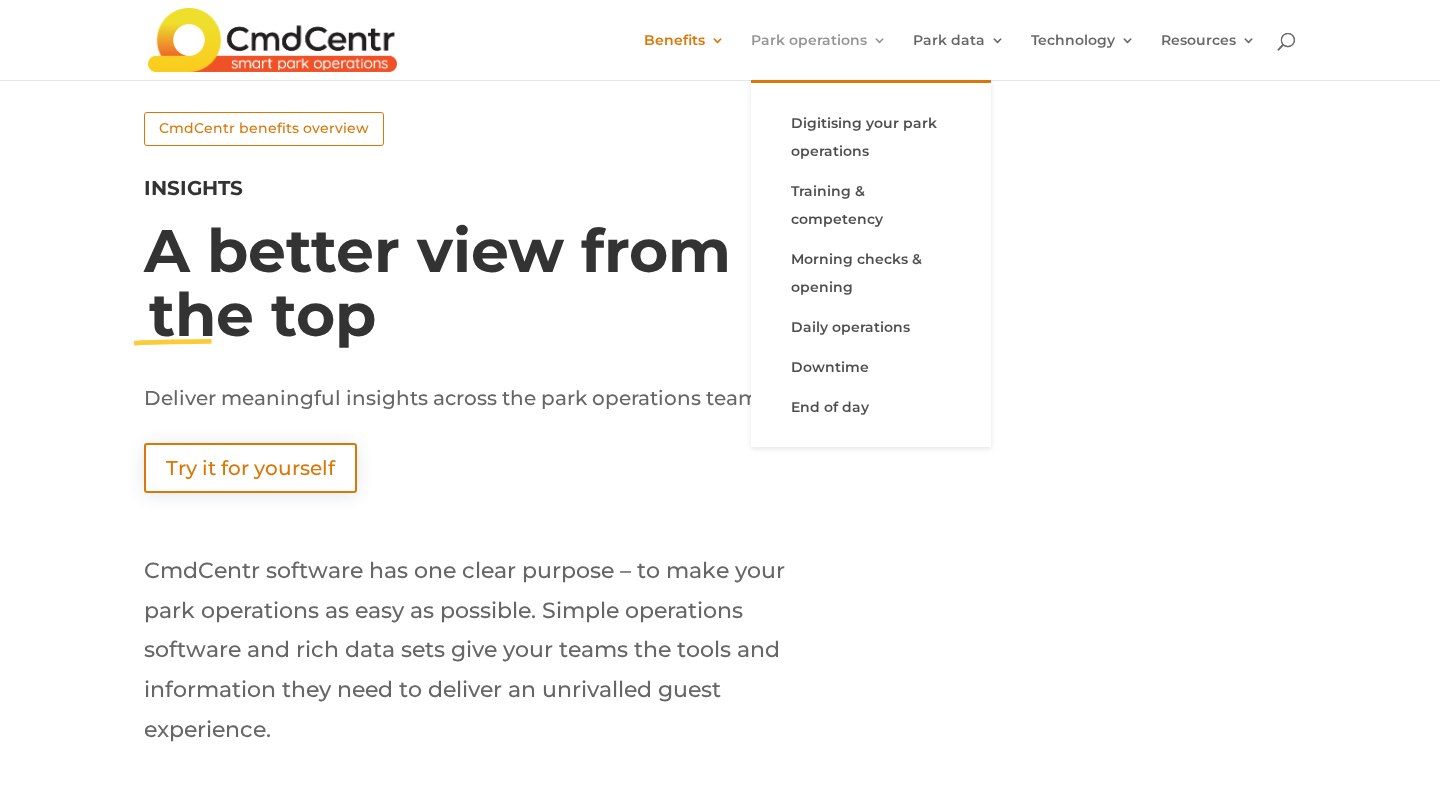scroll, scrollTop: 0, scrollLeft: 0, axis: both 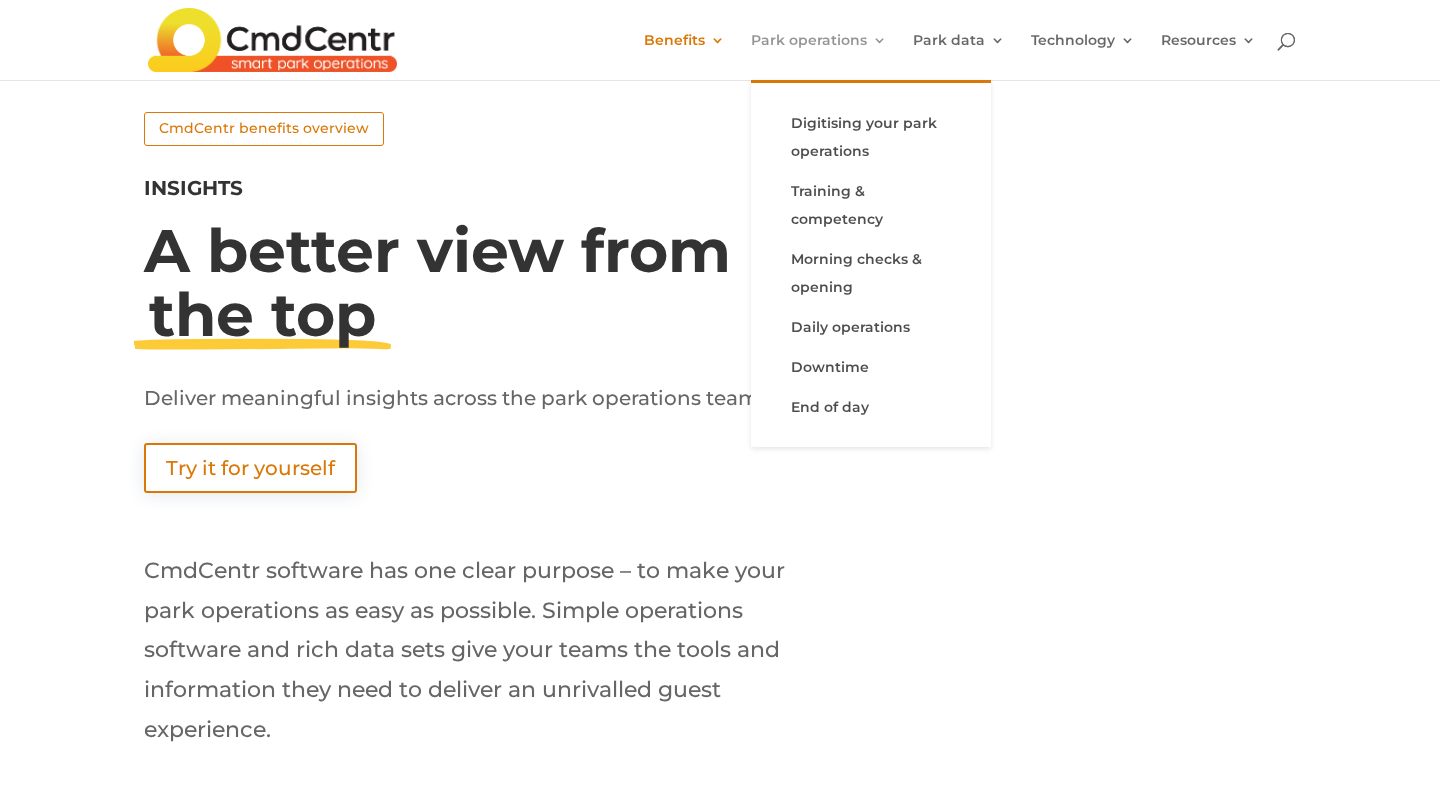 click on "Park operations" at bounding box center (819, 56) 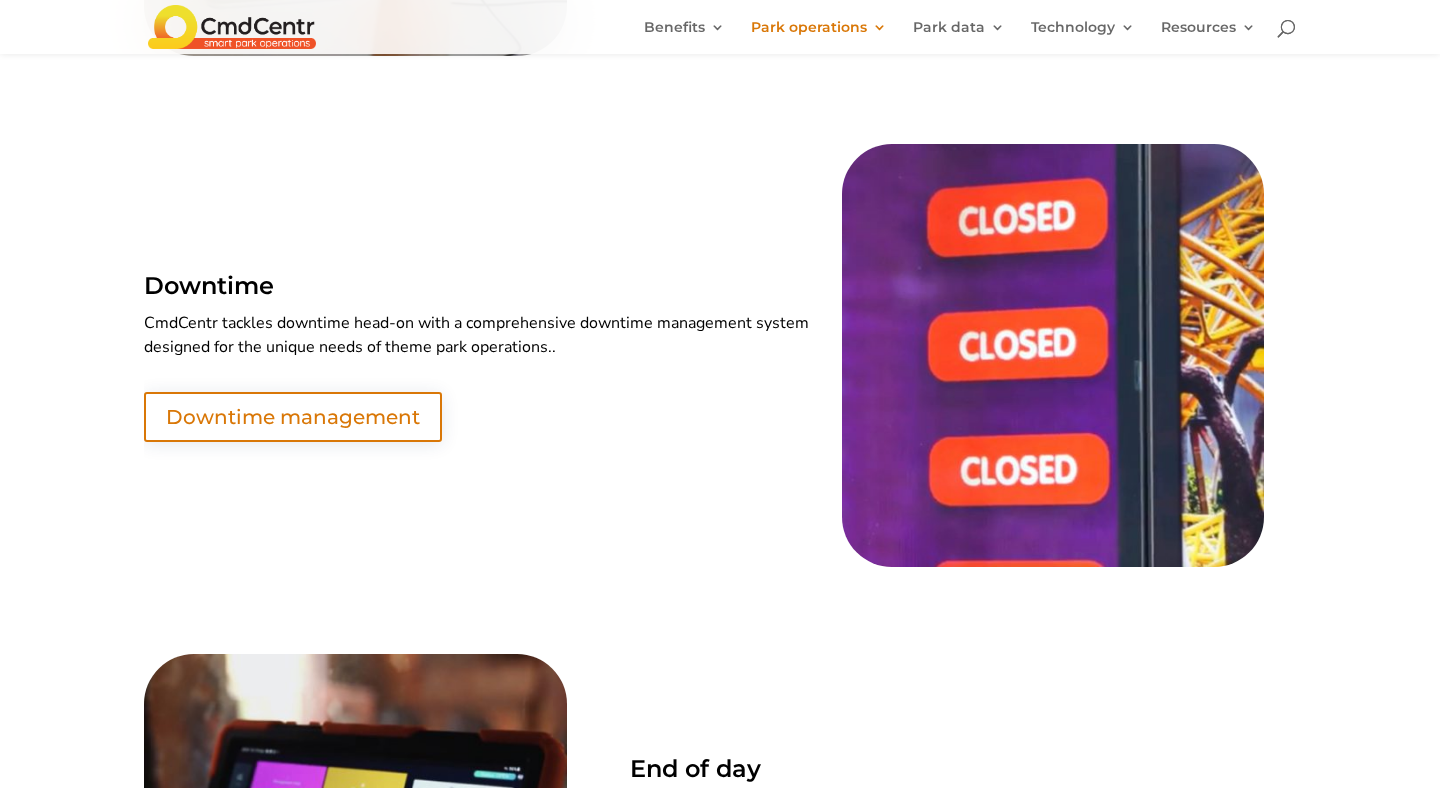 scroll, scrollTop: 3681, scrollLeft: 0, axis: vertical 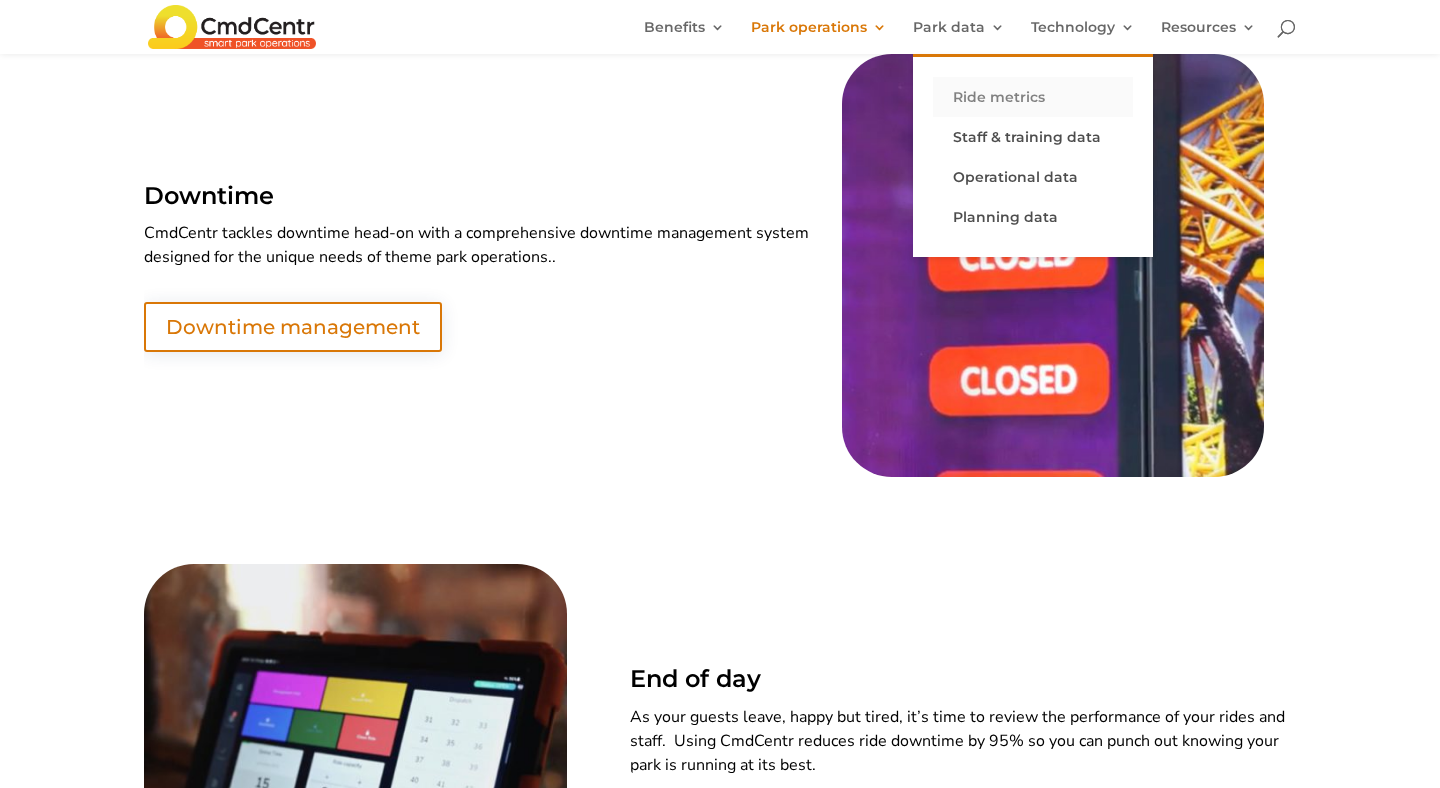 click on "[RIDE] metrics" at bounding box center [1033, 97] 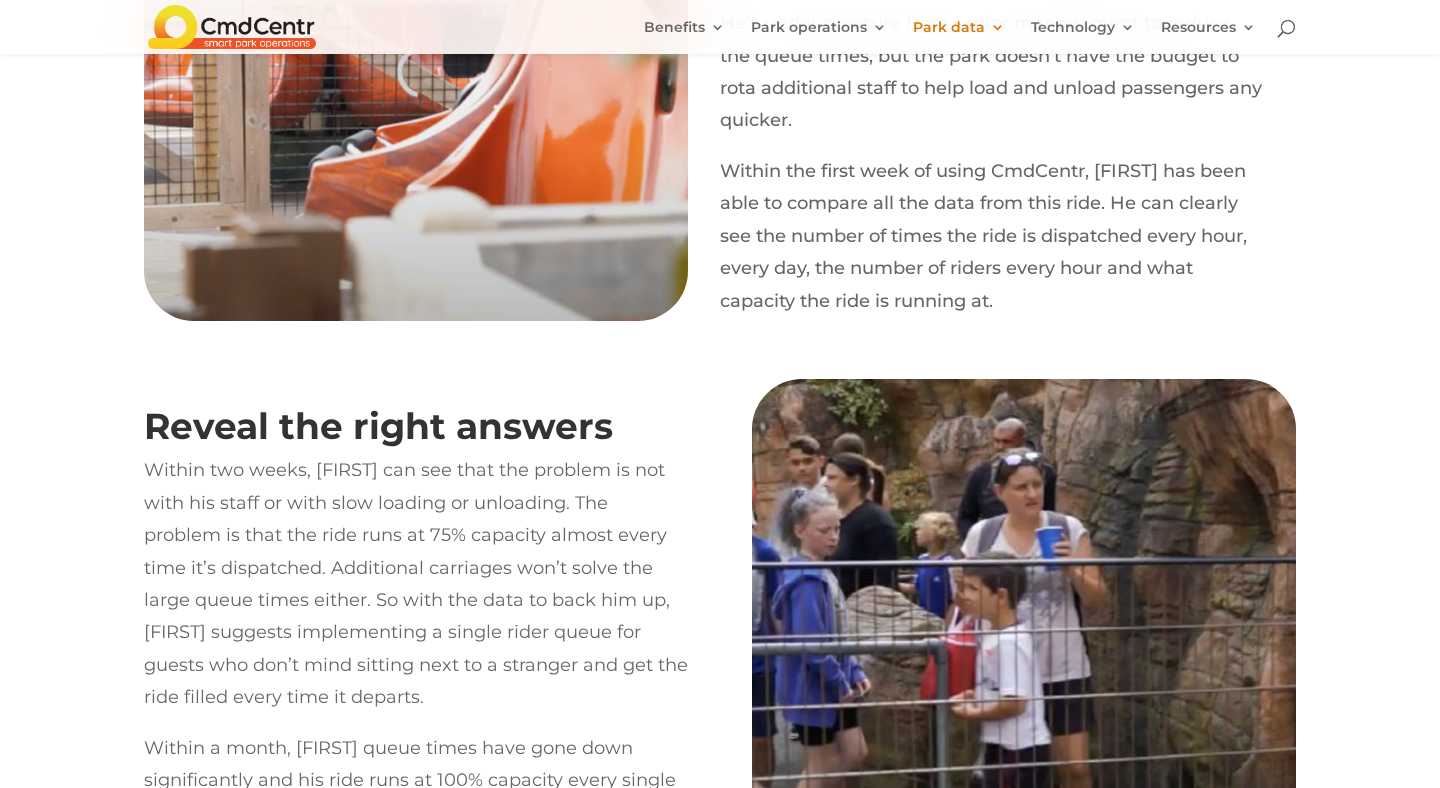 scroll, scrollTop: 0, scrollLeft: 0, axis: both 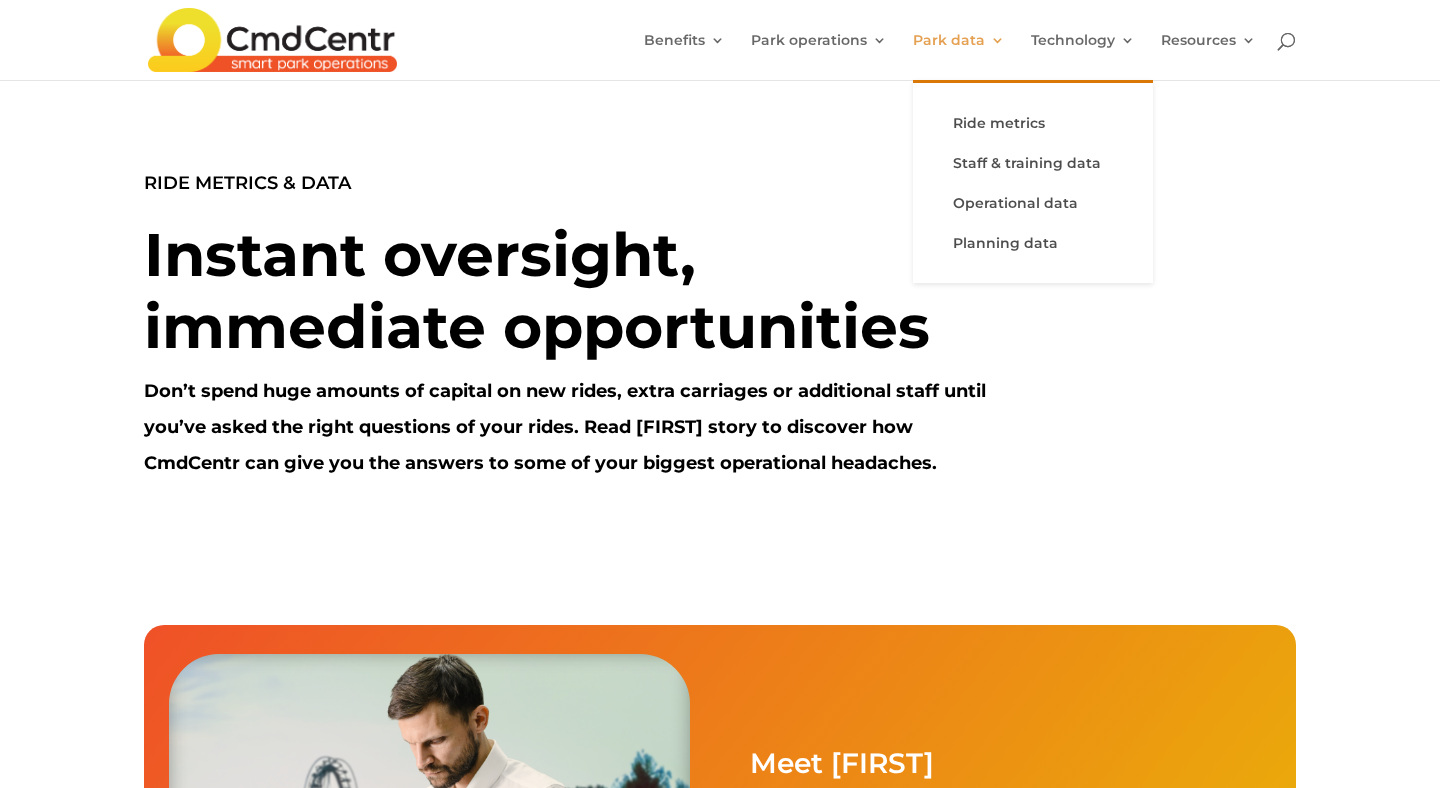 click on "Park data" at bounding box center (959, 56) 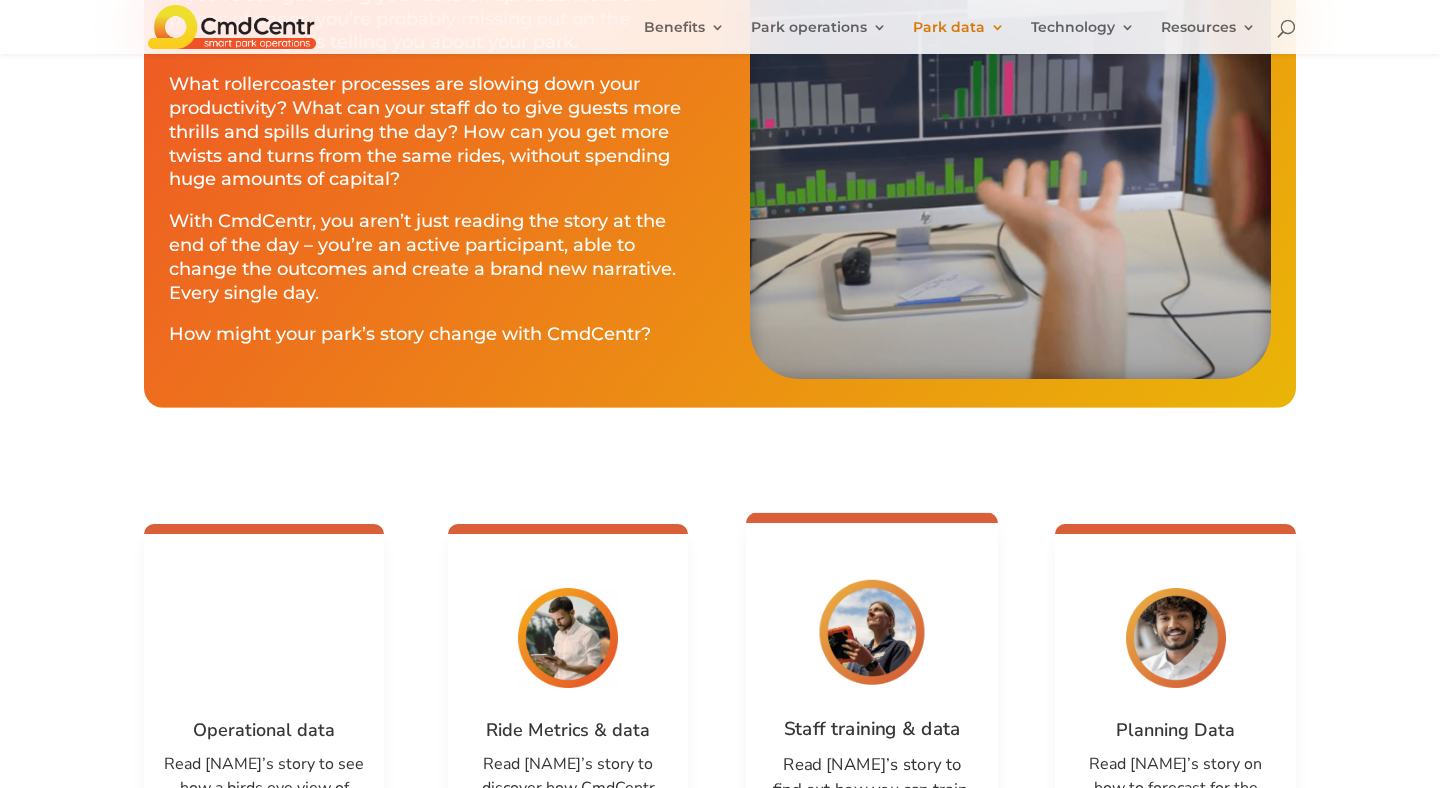 scroll, scrollTop: 940, scrollLeft: 0, axis: vertical 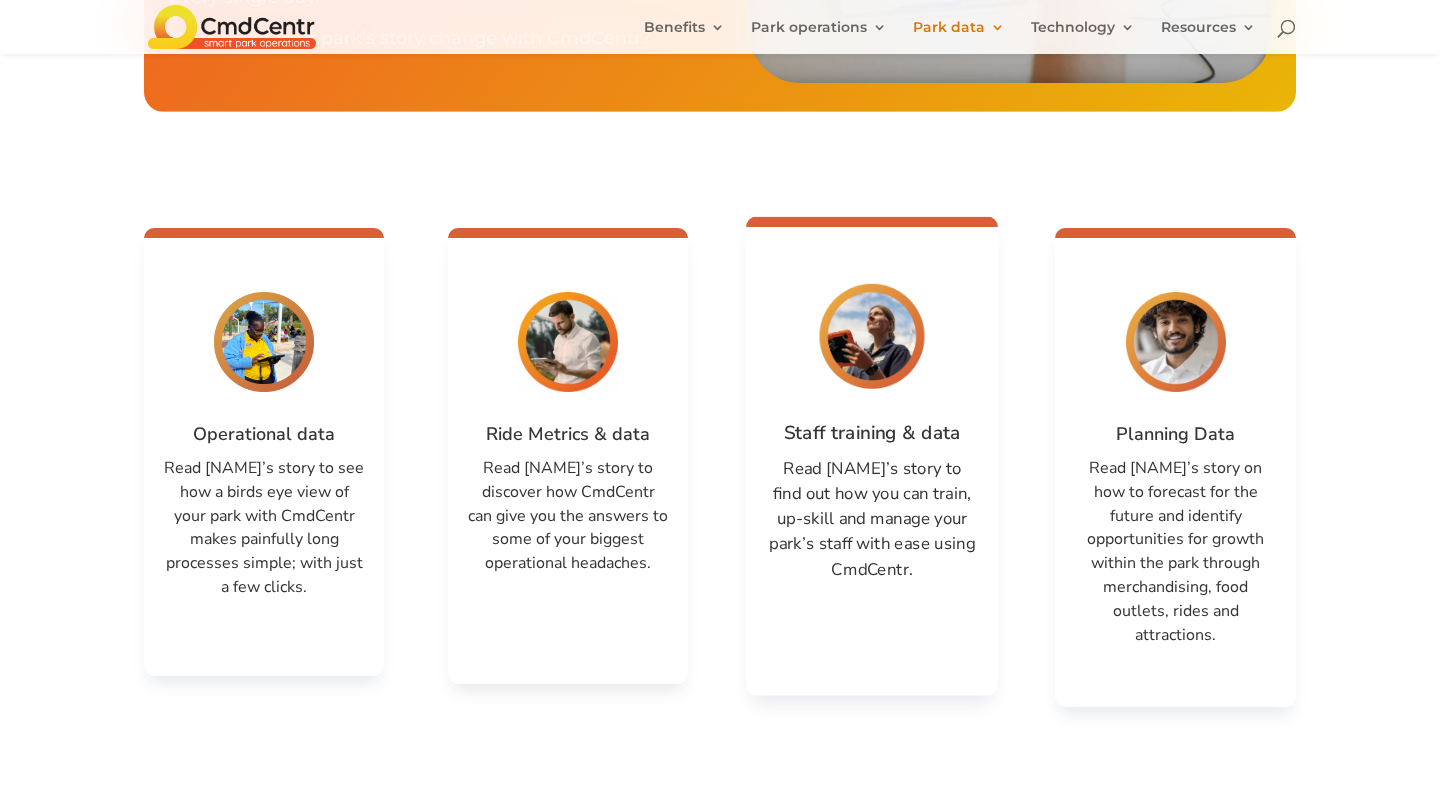 click on "Staff training & data
Read Georgia’s story to find out how you can train, up-skill and manage your park’s staff with ease using CmdCentr." at bounding box center [872, 455] 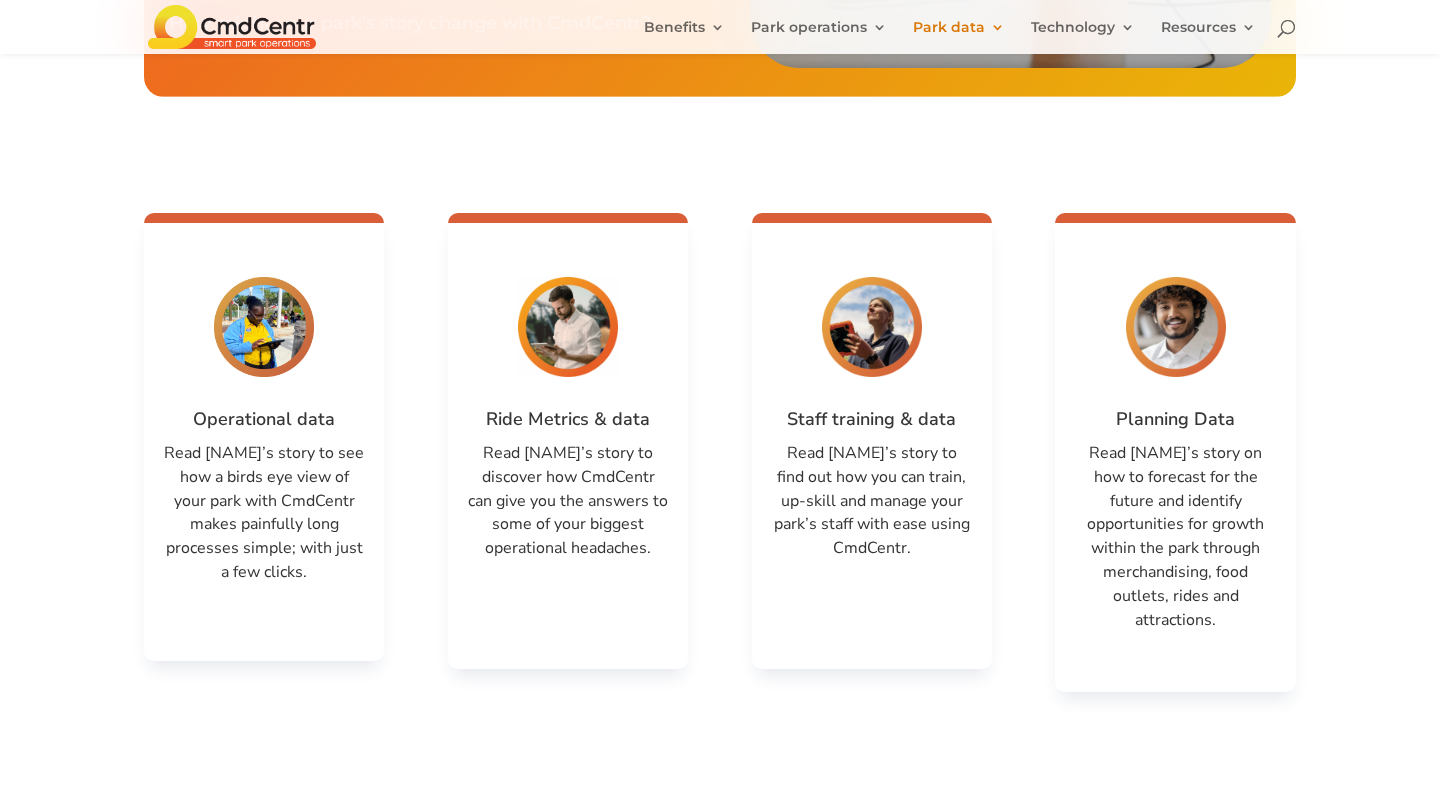 scroll, scrollTop: 1624, scrollLeft: 0, axis: vertical 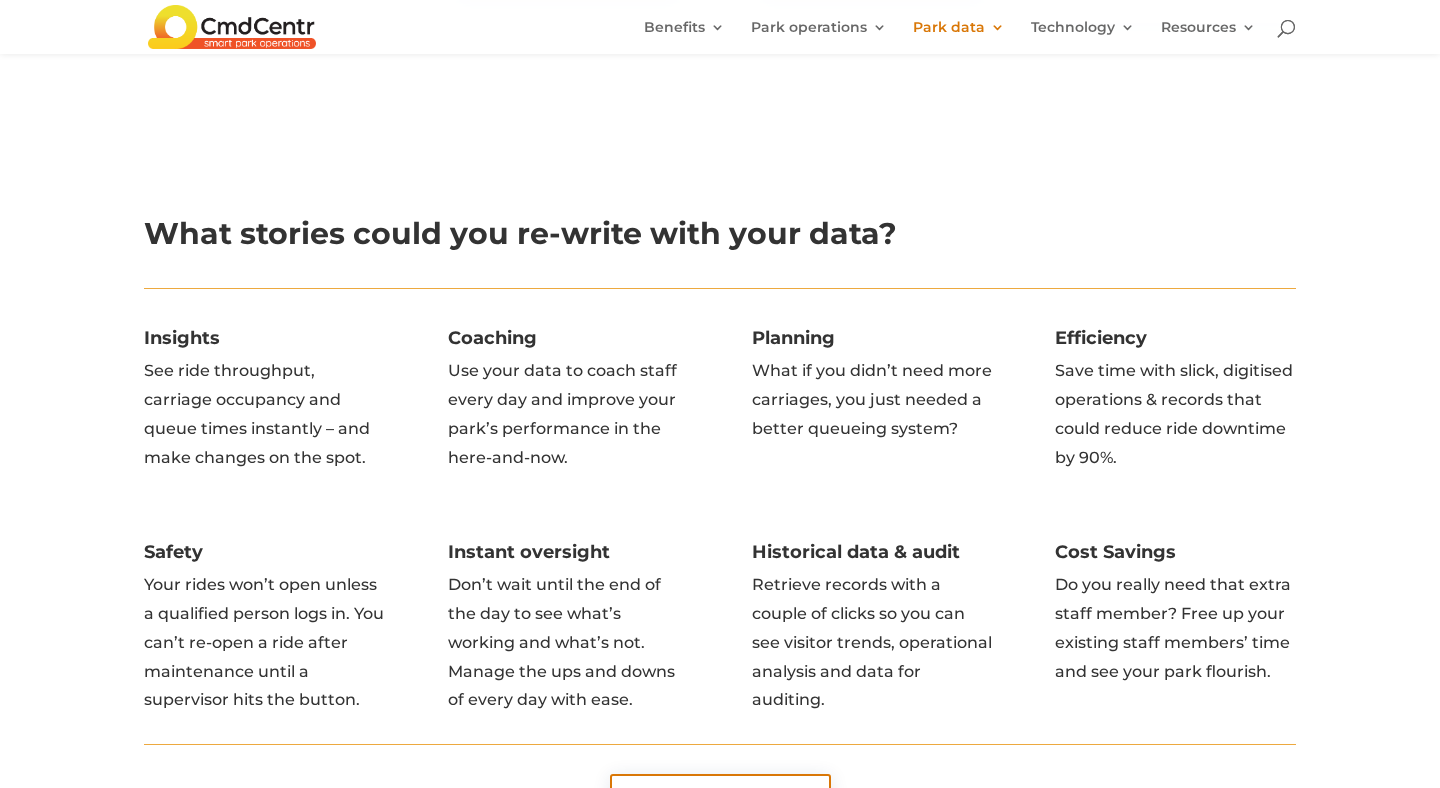 click at bounding box center (232, 26) 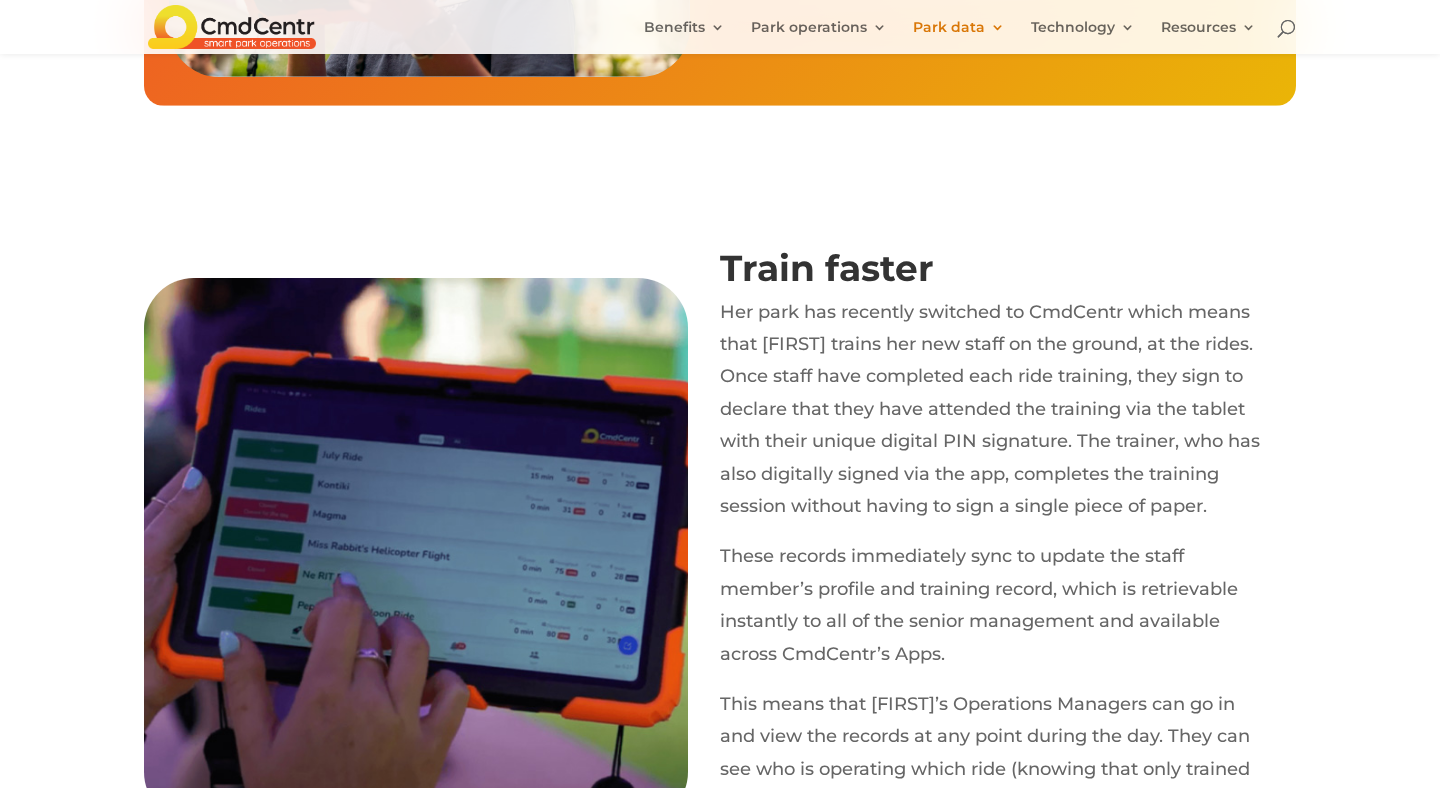scroll, scrollTop: 0, scrollLeft: 0, axis: both 